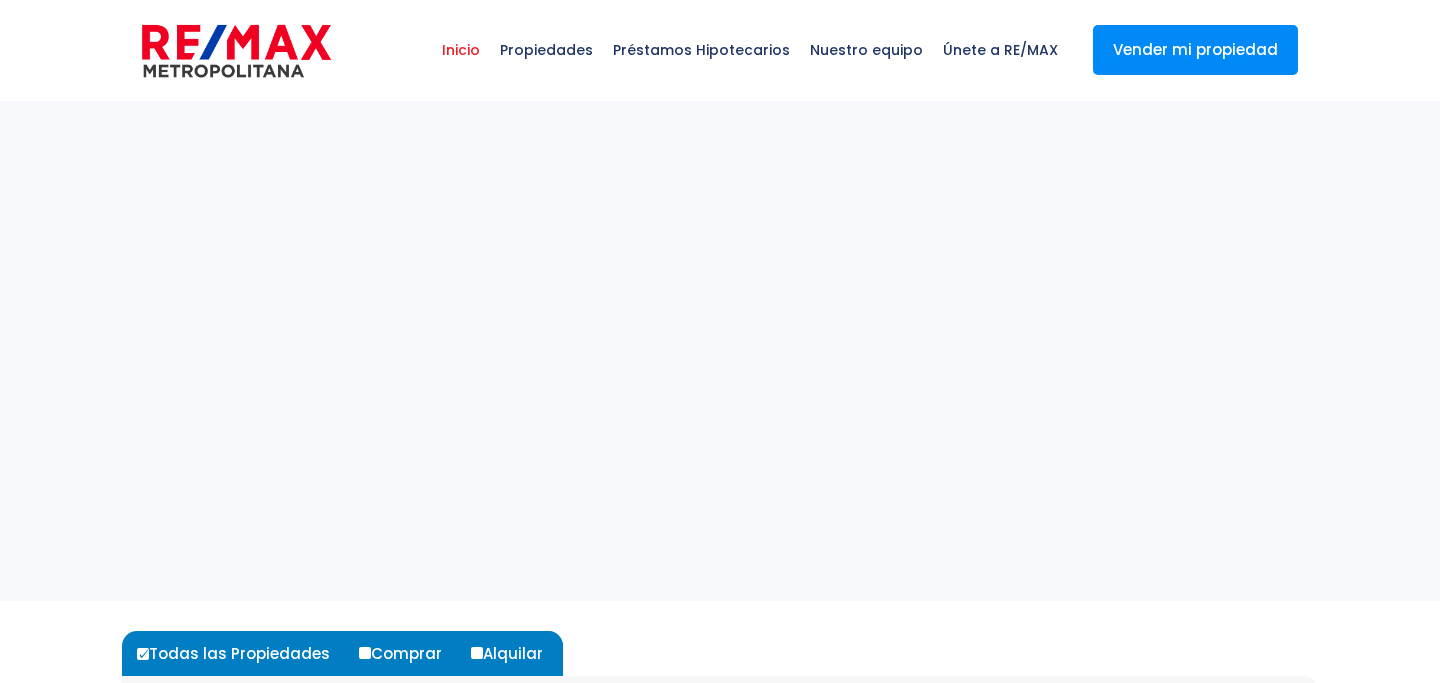 scroll, scrollTop: 0, scrollLeft: 0, axis: both 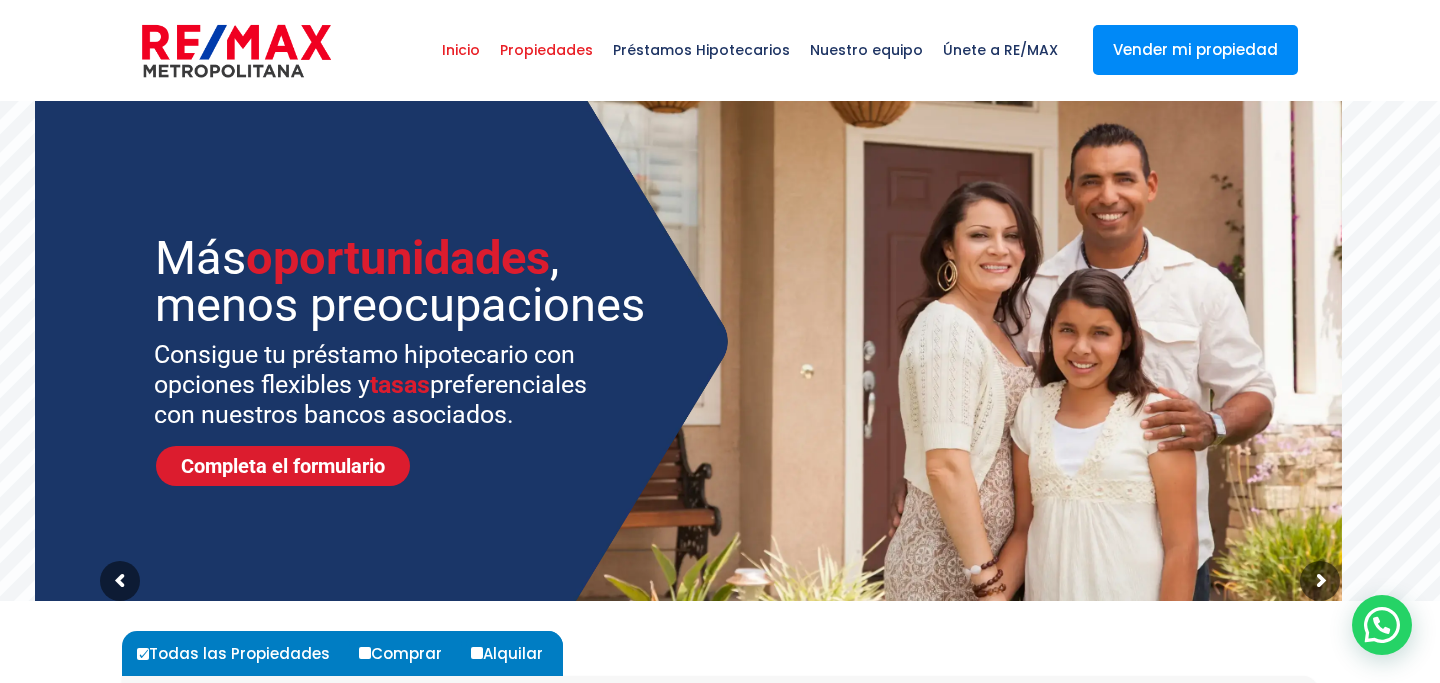 click on "Propiedades" at bounding box center (546, 50) 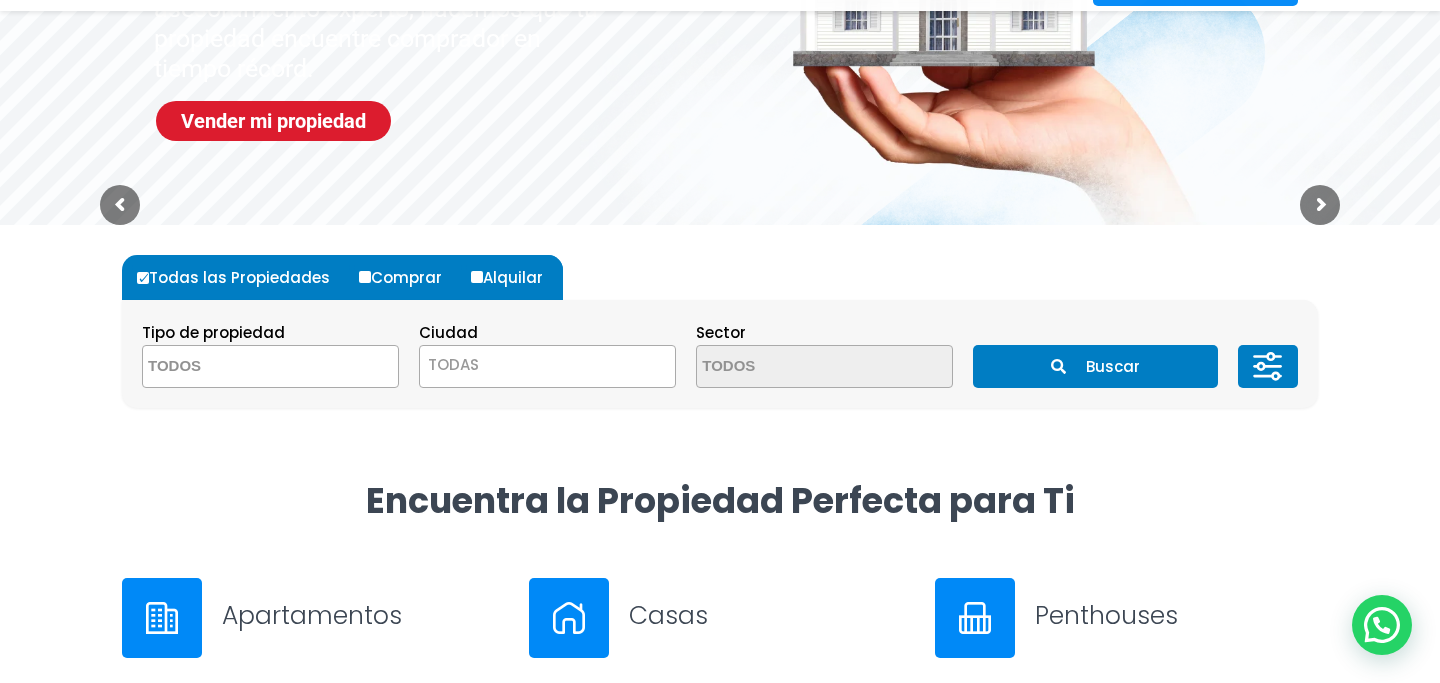 scroll, scrollTop: 377, scrollLeft: 0, axis: vertical 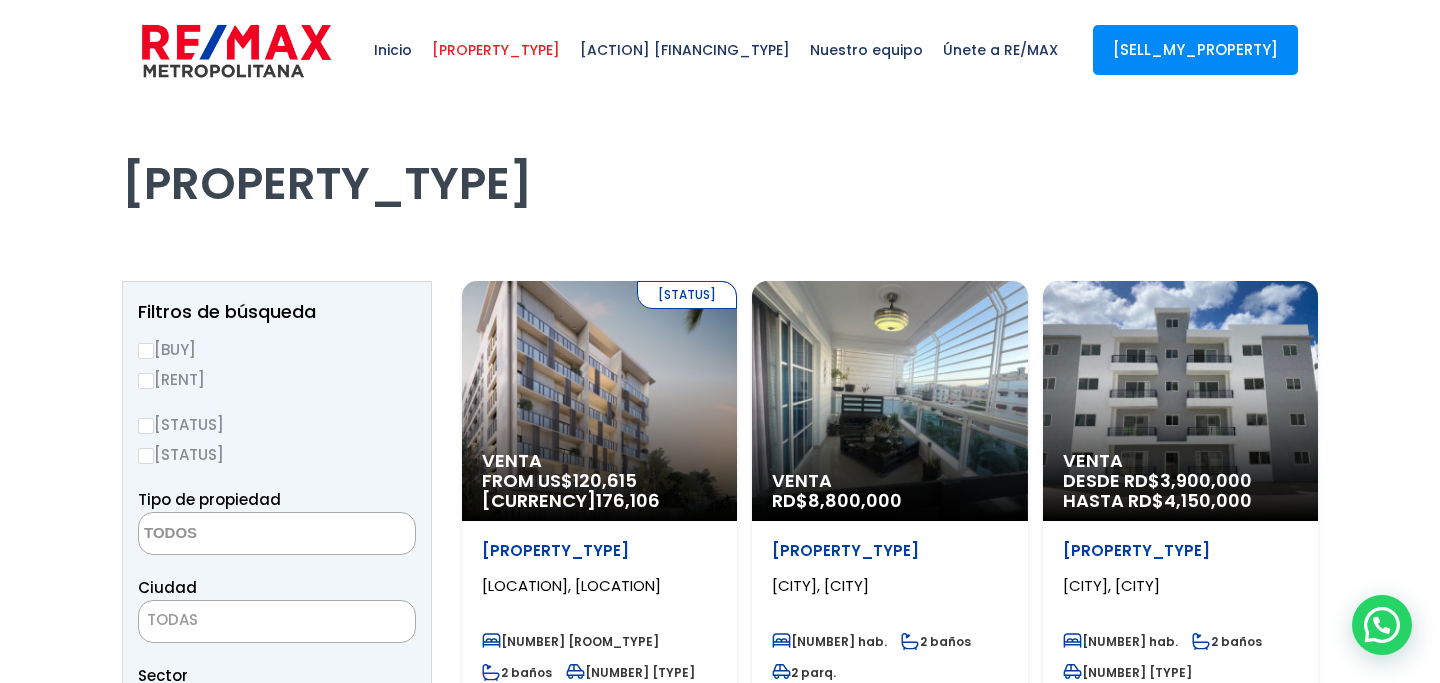 click on "Alquilar" at bounding box center [146, 381] 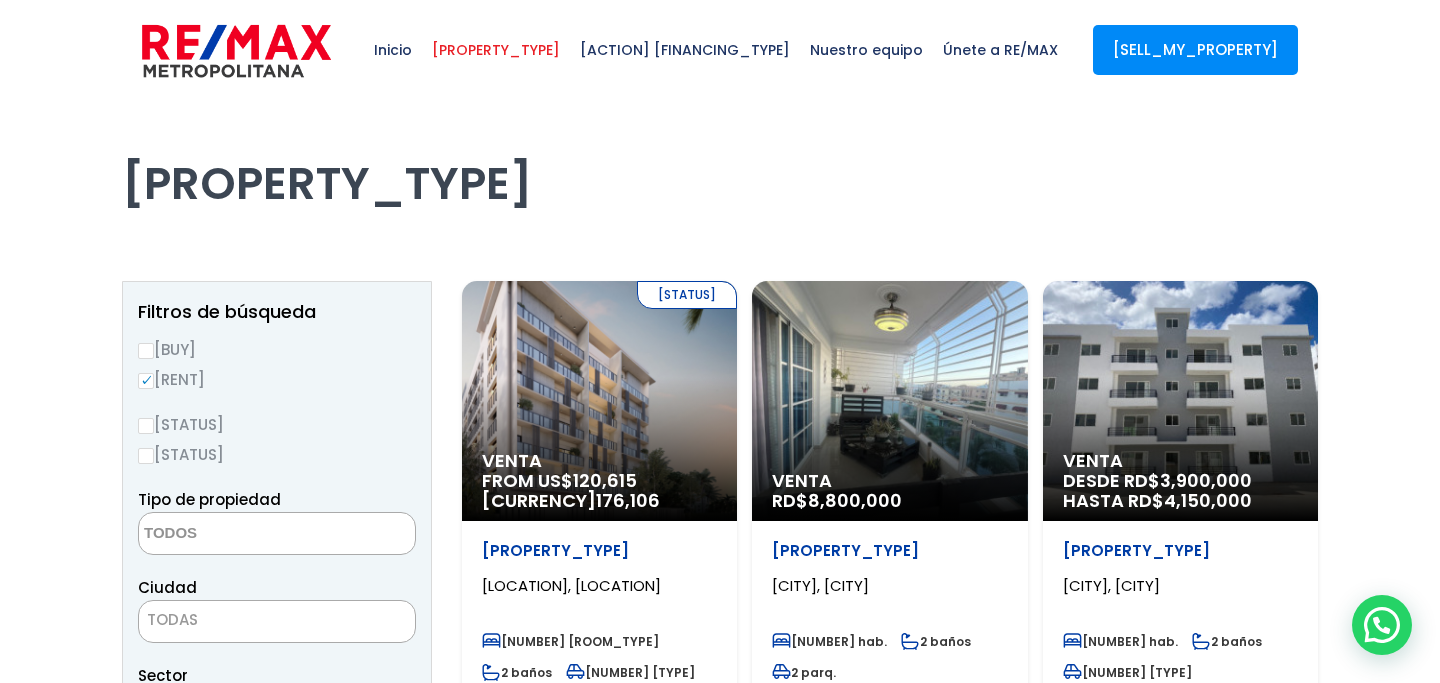 click at bounding box center (236, 534) 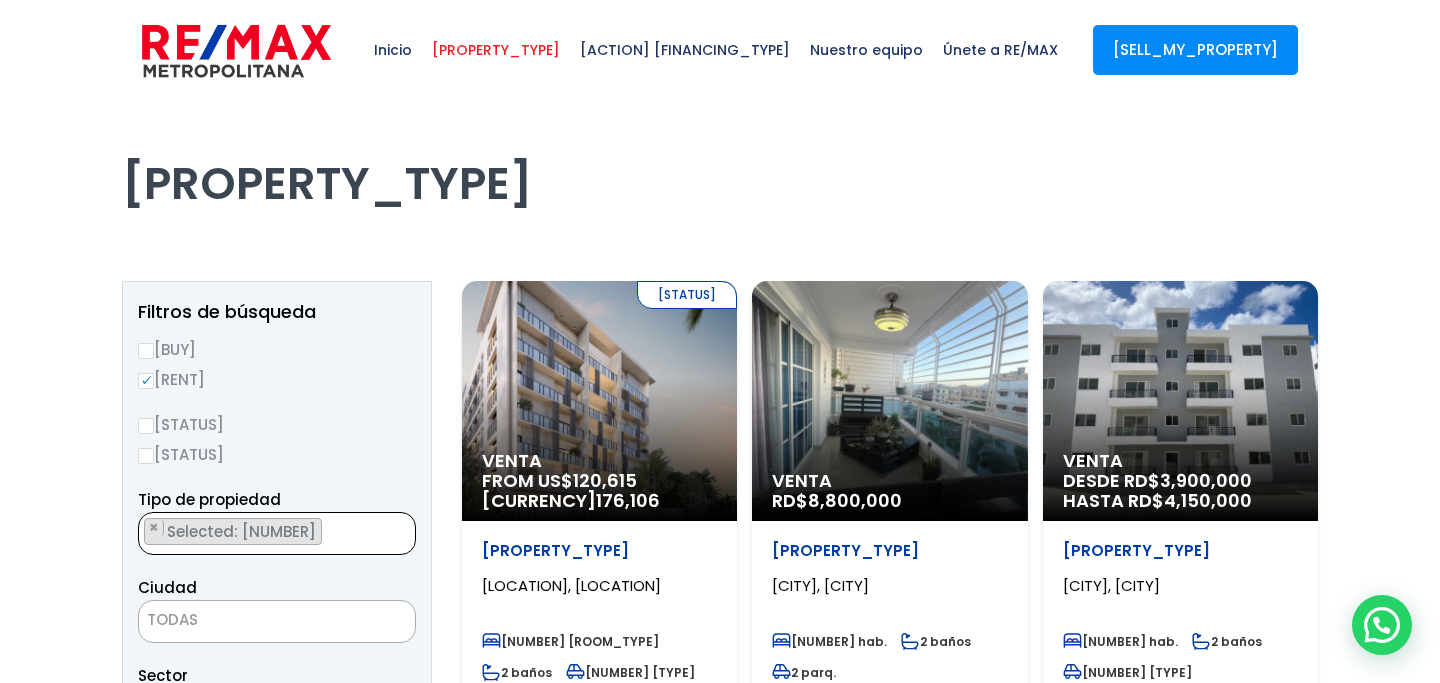 scroll, scrollTop: 46, scrollLeft: 0, axis: vertical 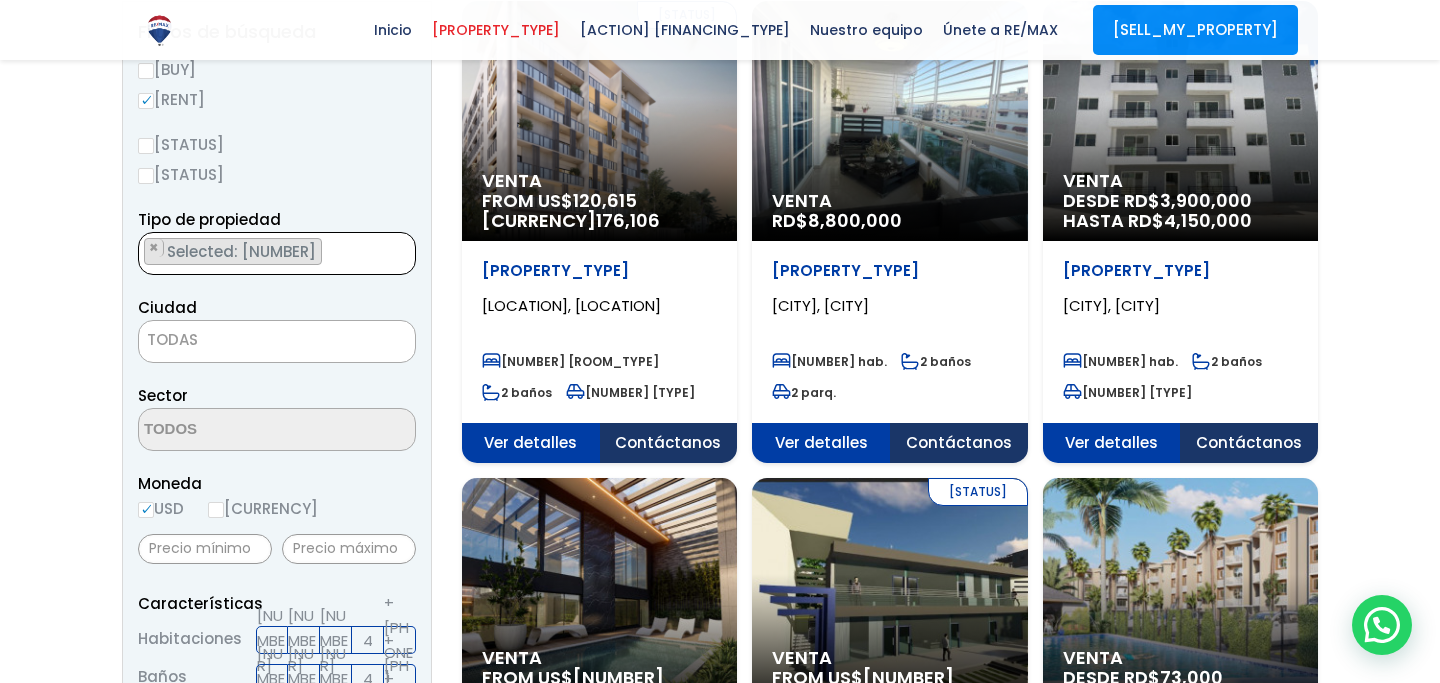 click on "× Seleccionados: 1" at bounding box center [233, 251] 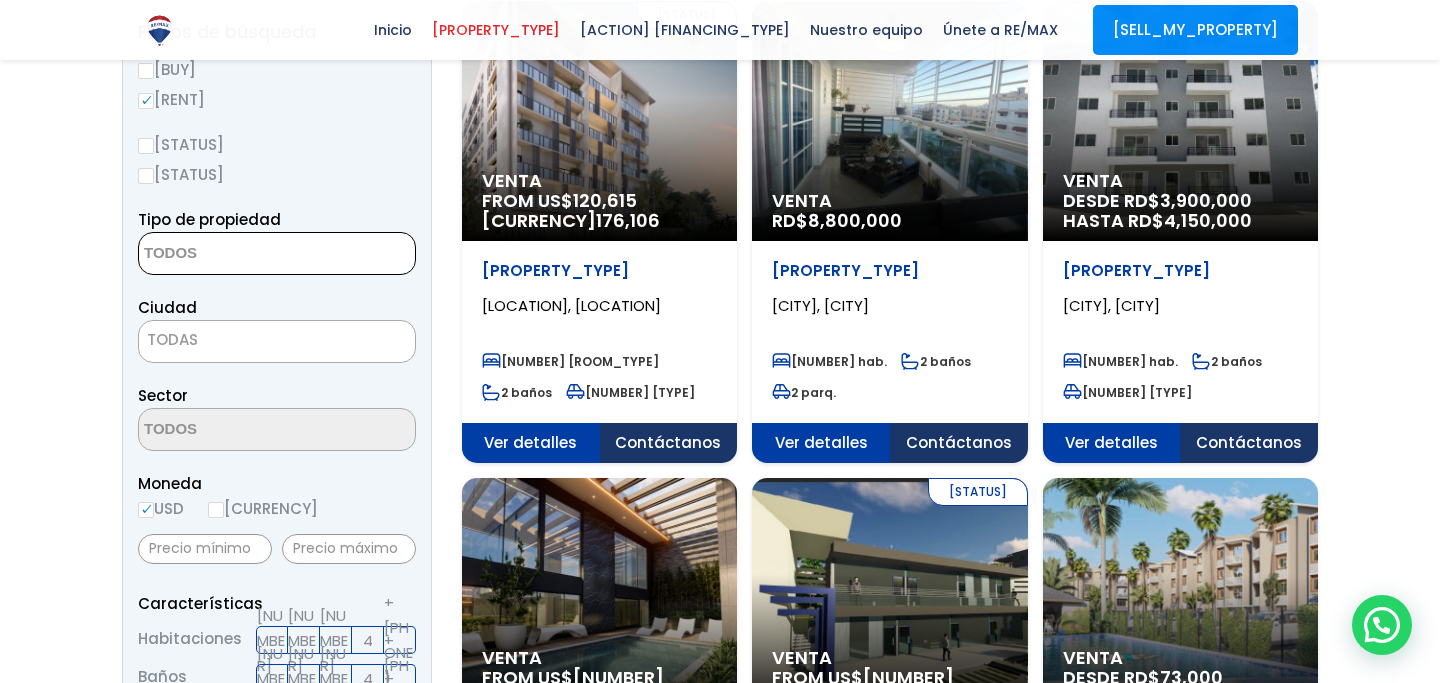 click at bounding box center [236, 254] 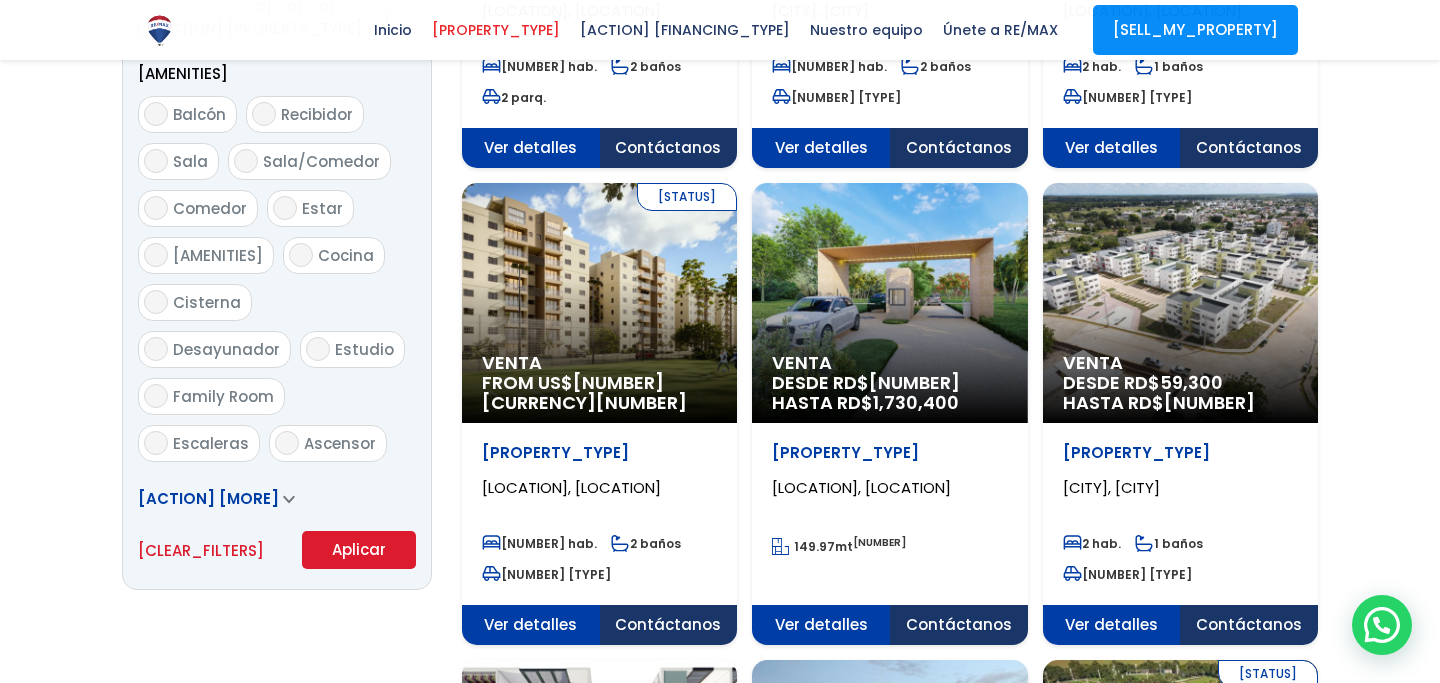scroll, scrollTop: 1050, scrollLeft: 0, axis: vertical 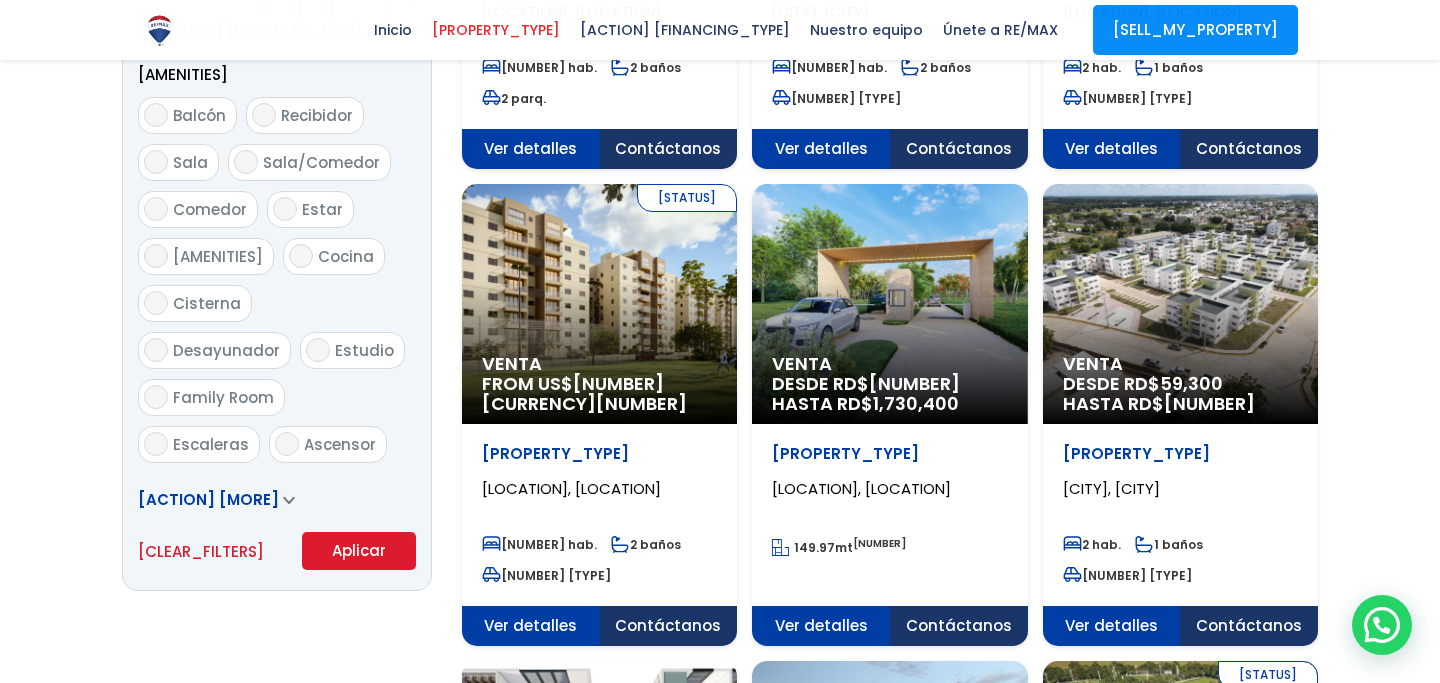 type on "local comercial" 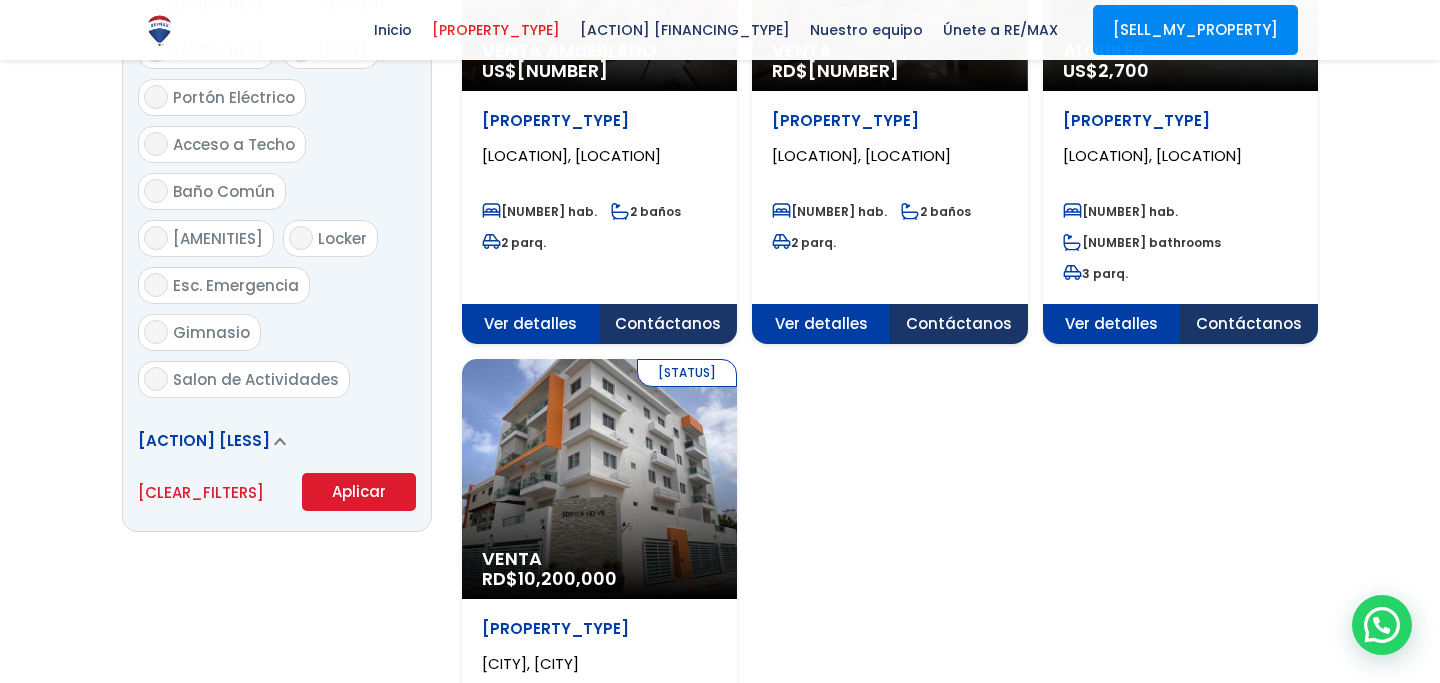 scroll, scrollTop: 2336, scrollLeft: 0, axis: vertical 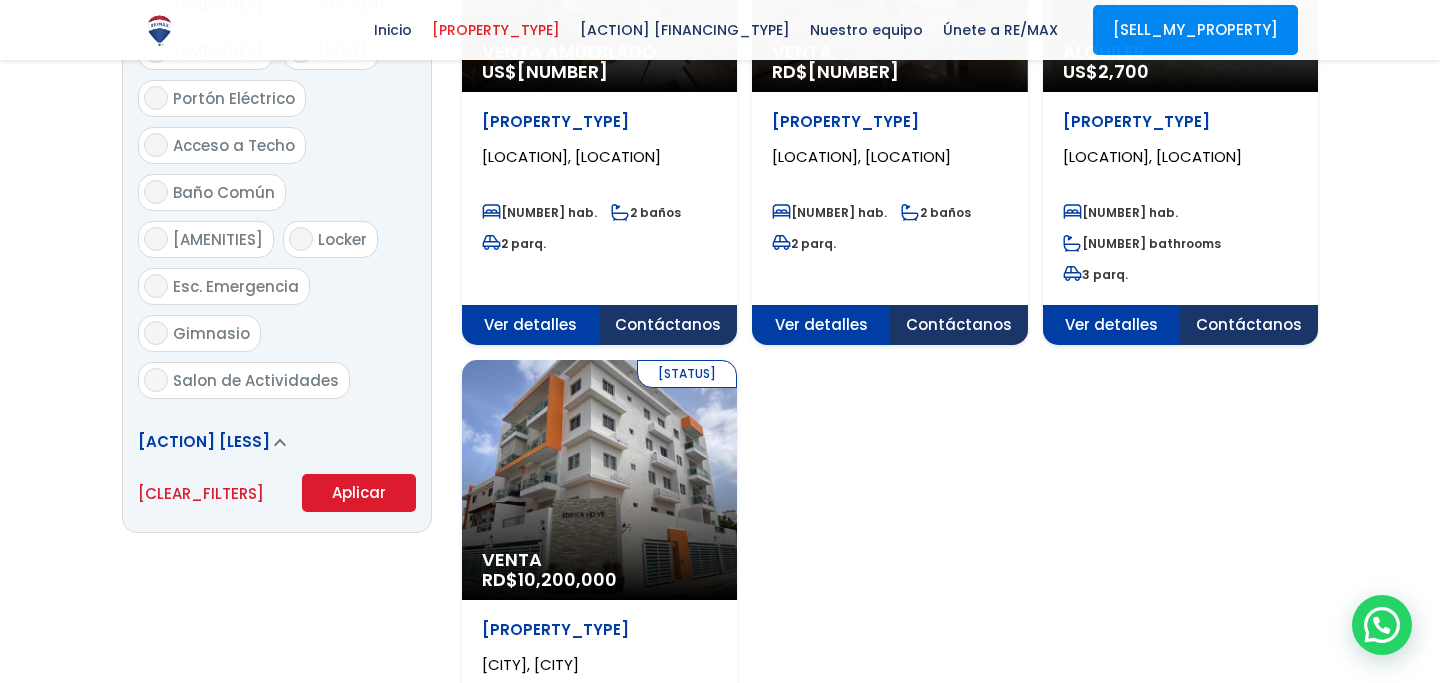 click on "Aplicar" at bounding box center (359, 493) 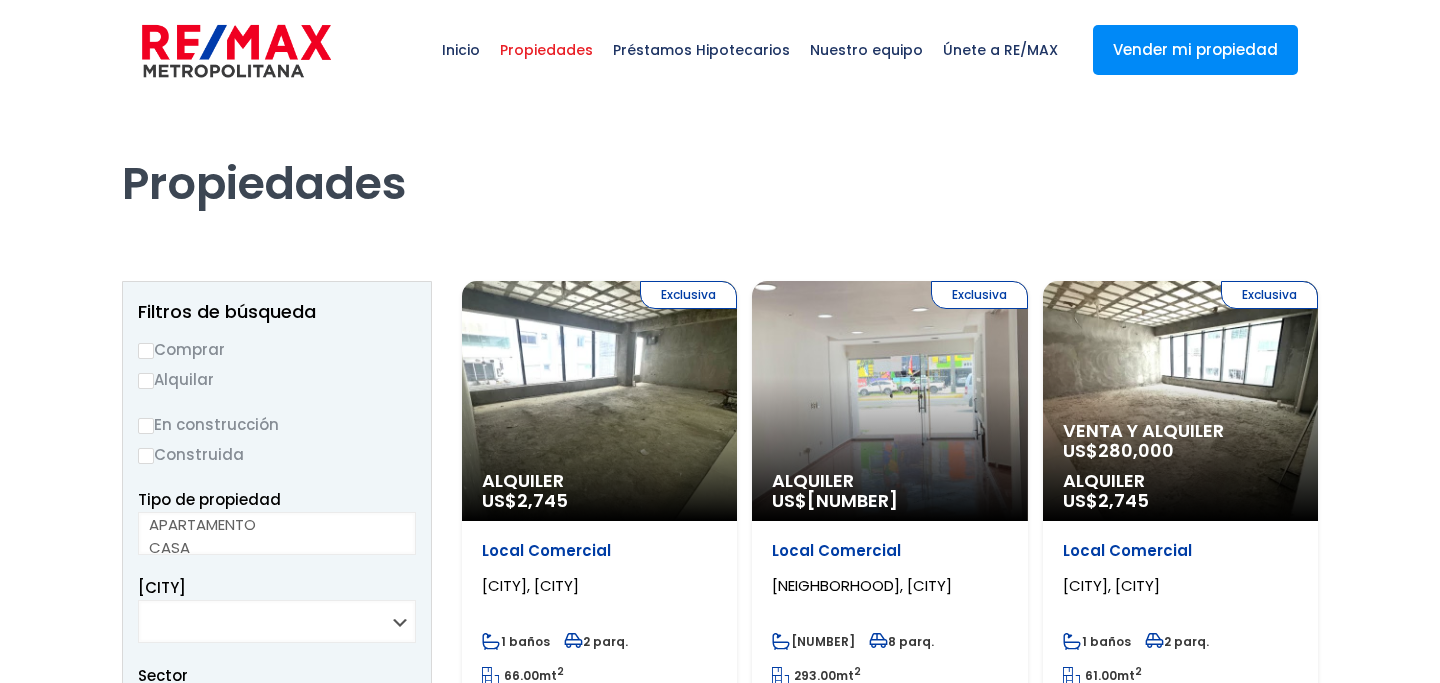 scroll, scrollTop: 0, scrollLeft: 0, axis: both 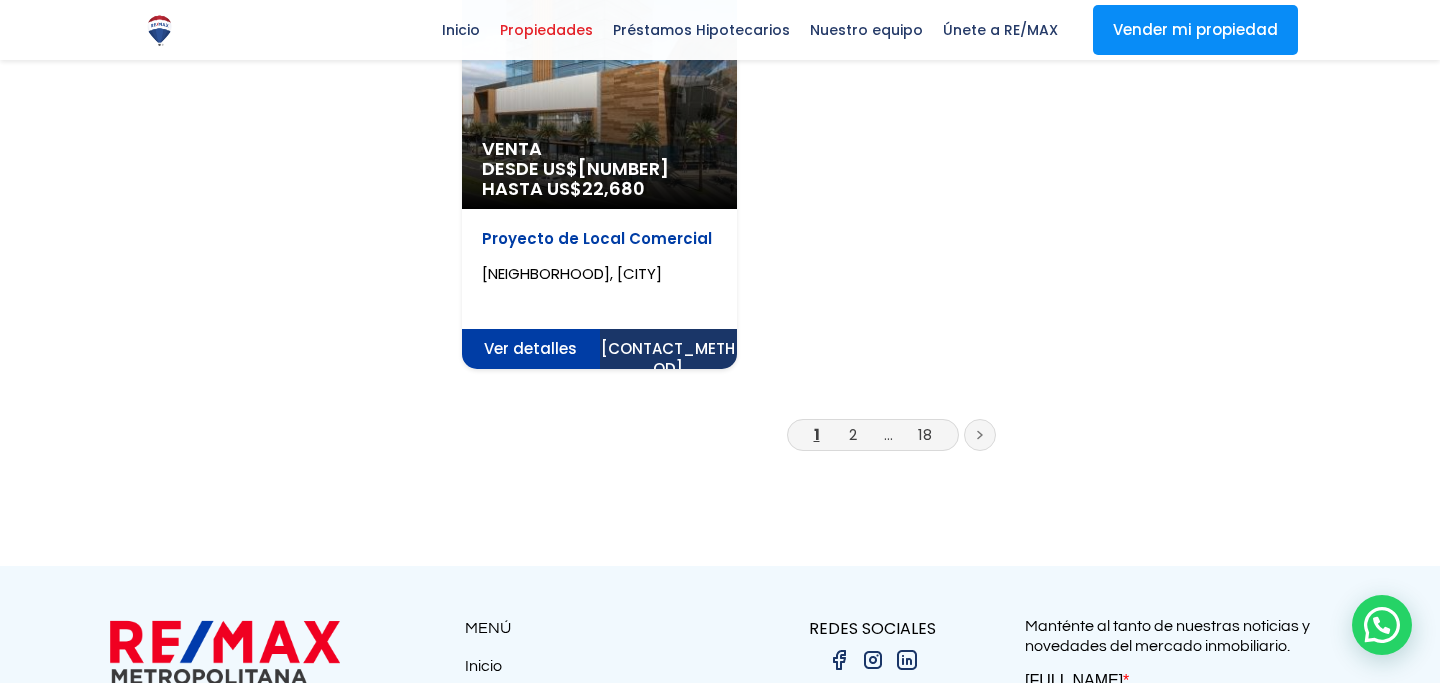 click at bounding box center (980, 435) 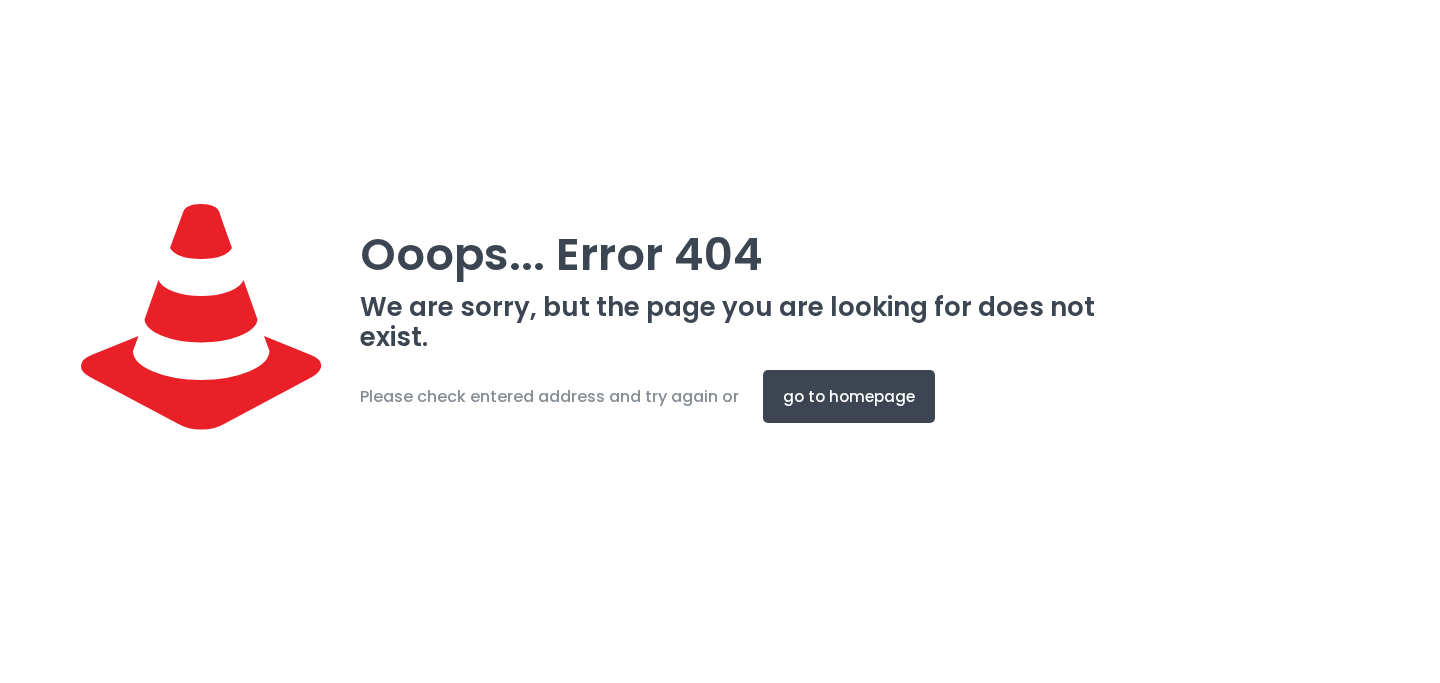scroll, scrollTop: 0, scrollLeft: 0, axis: both 